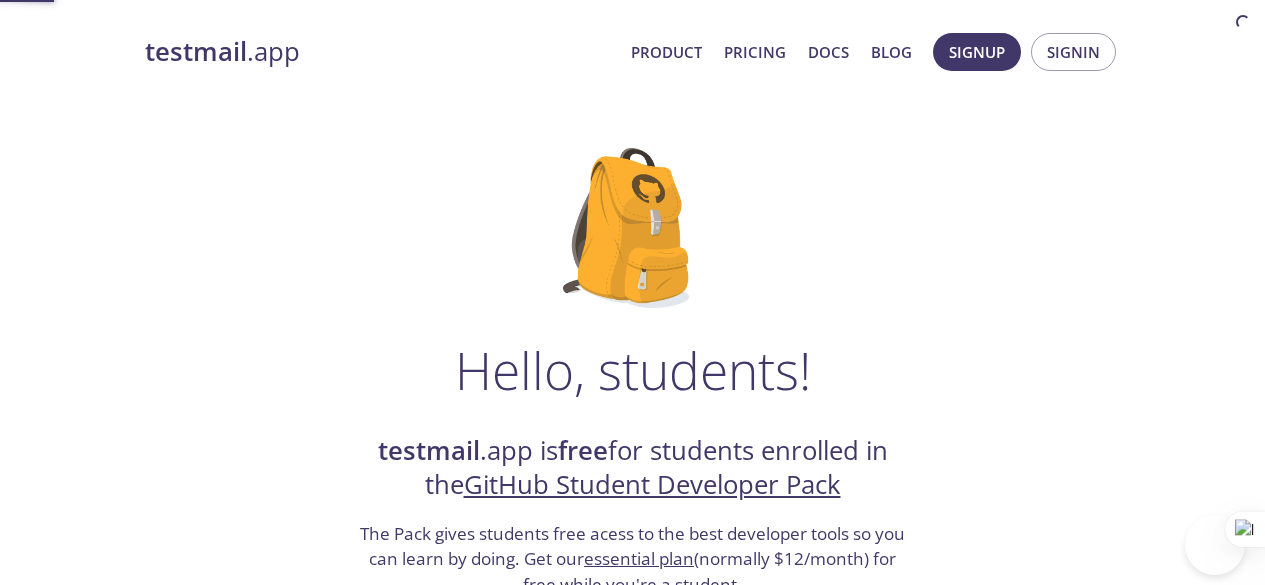 scroll, scrollTop: 0, scrollLeft: 0, axis: both 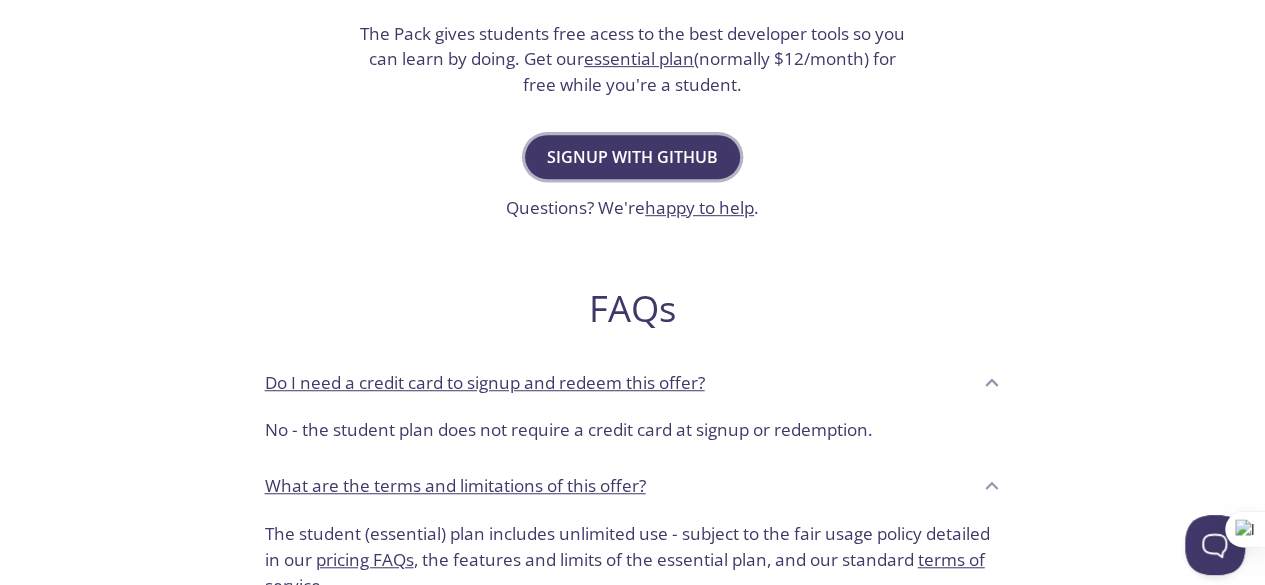click on "Signup with GitHub" at bounding box center (632, 157) 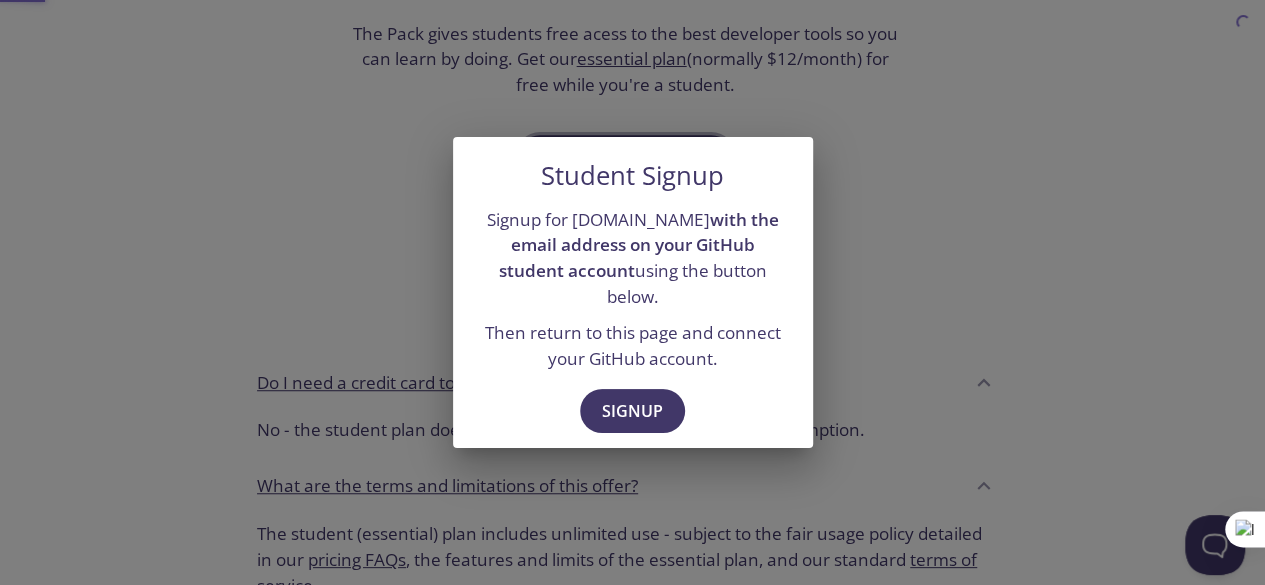scroll, scrollTop: 0, scrollLeft: 0, axis: both 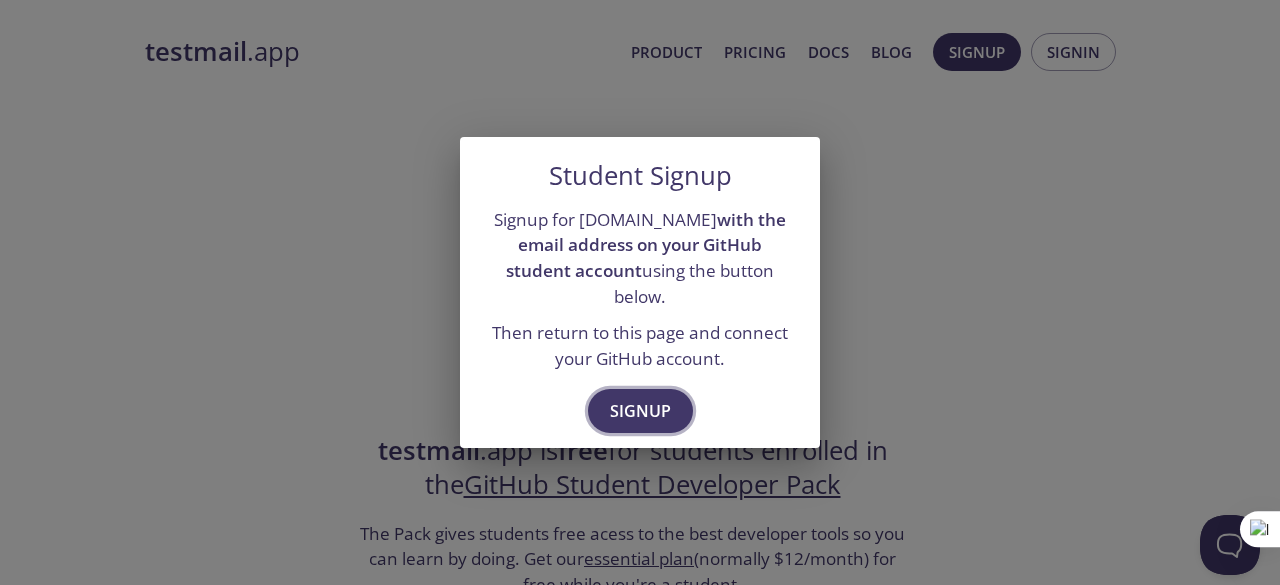 click on "Signup" at bounding box center (640, 411) 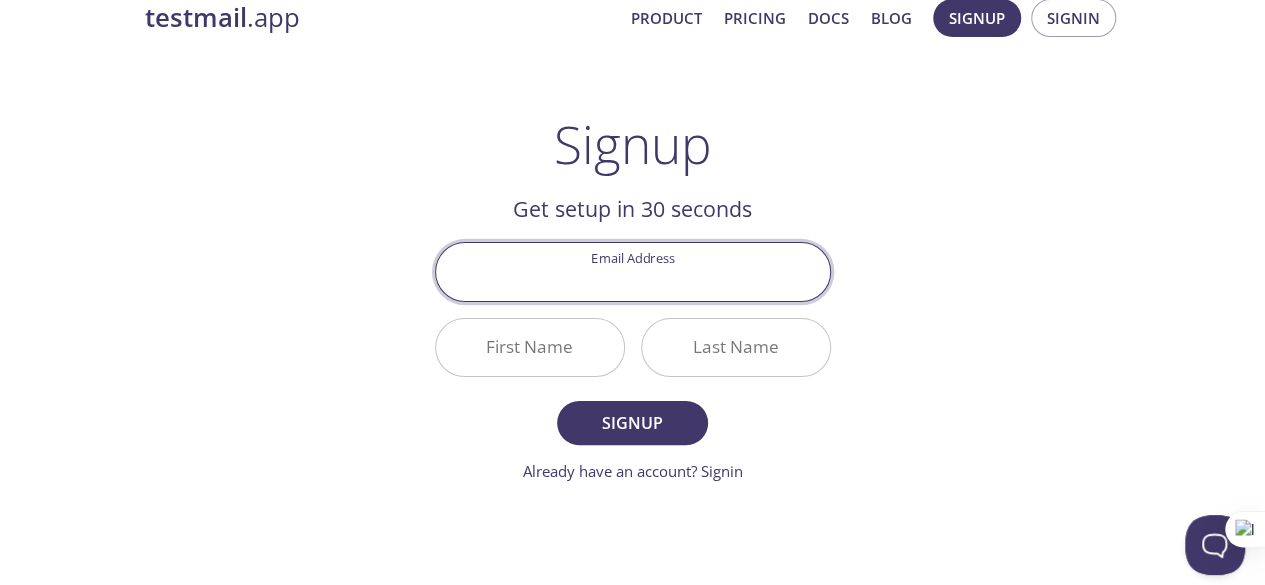 scroll, scrollTop: 0, scrollLeft: 0, axis: both 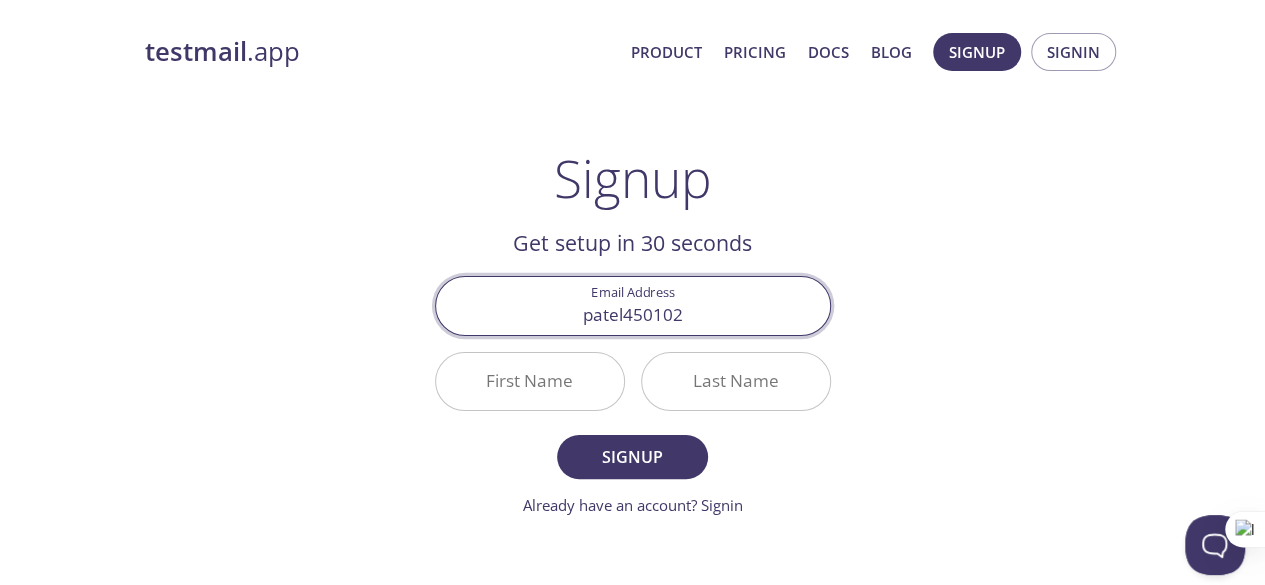 type on "[EMAIL_ADDRESS][DOMAIN_NAME]" 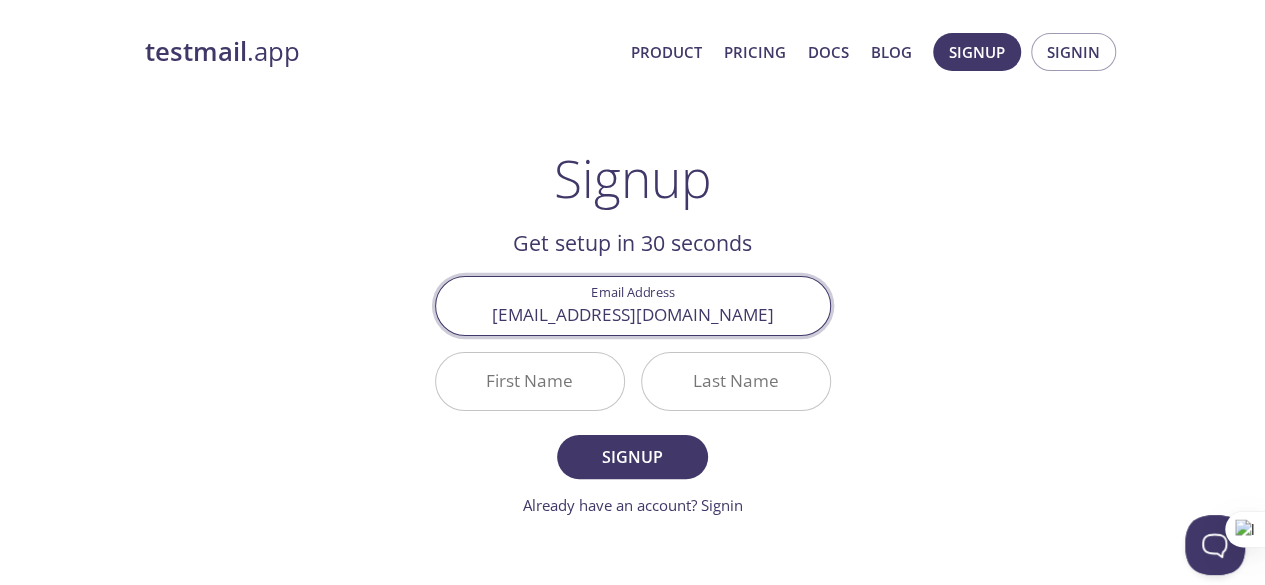 click on "First Name" at bounding box center (530, 381) 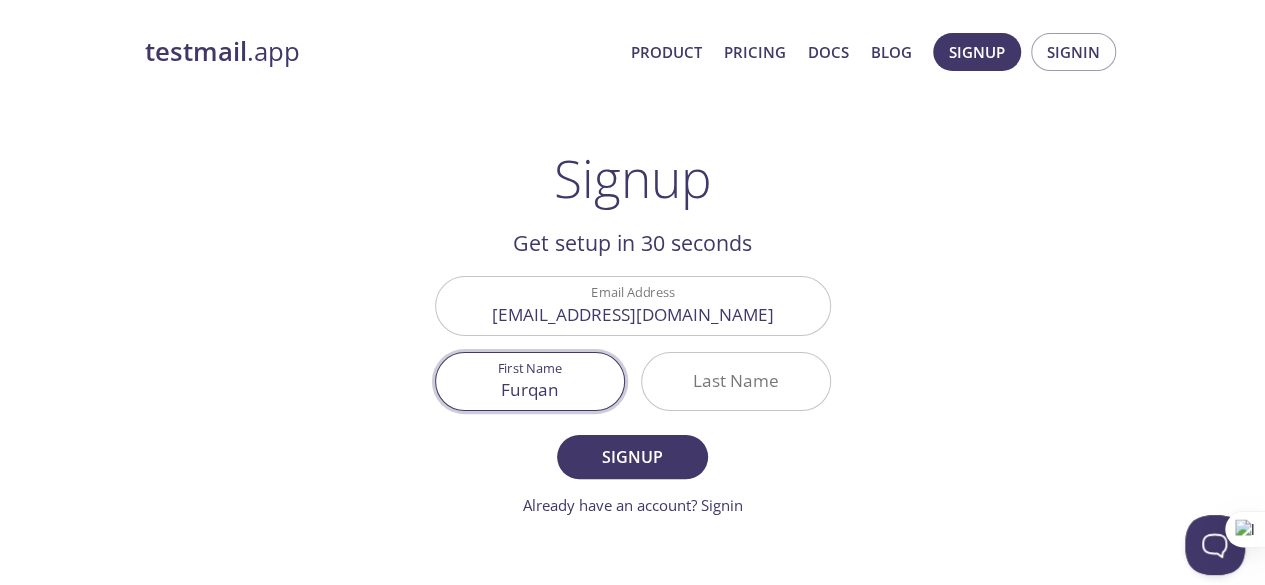 type on "Furqan" 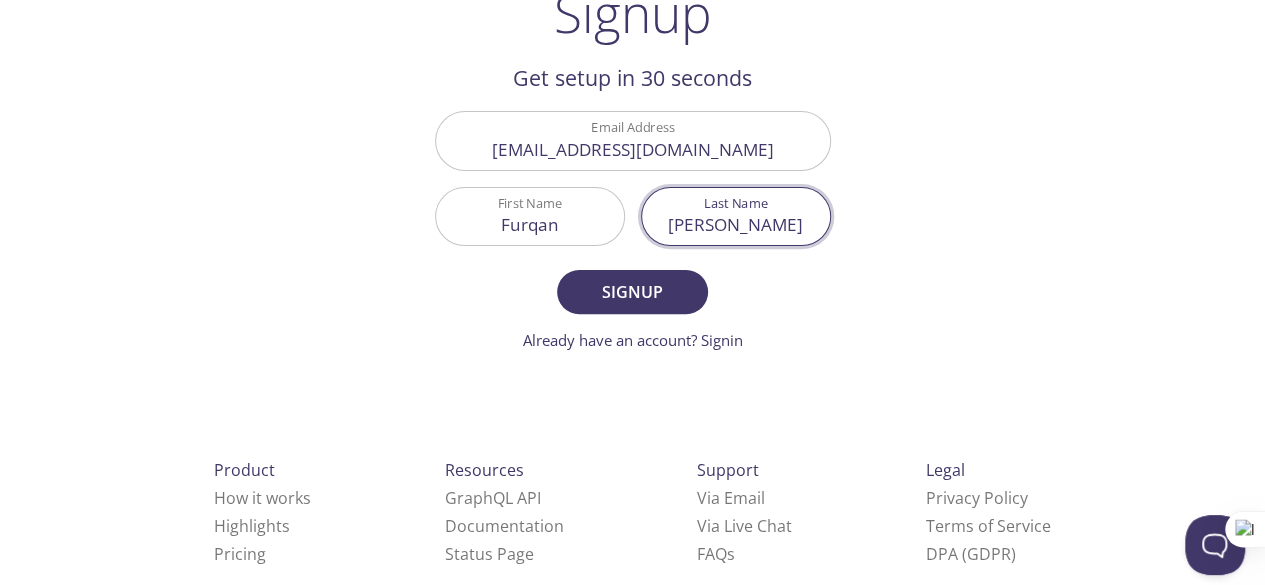 scroll, scrollTop: 0, scrollLeft: 0, axis: both 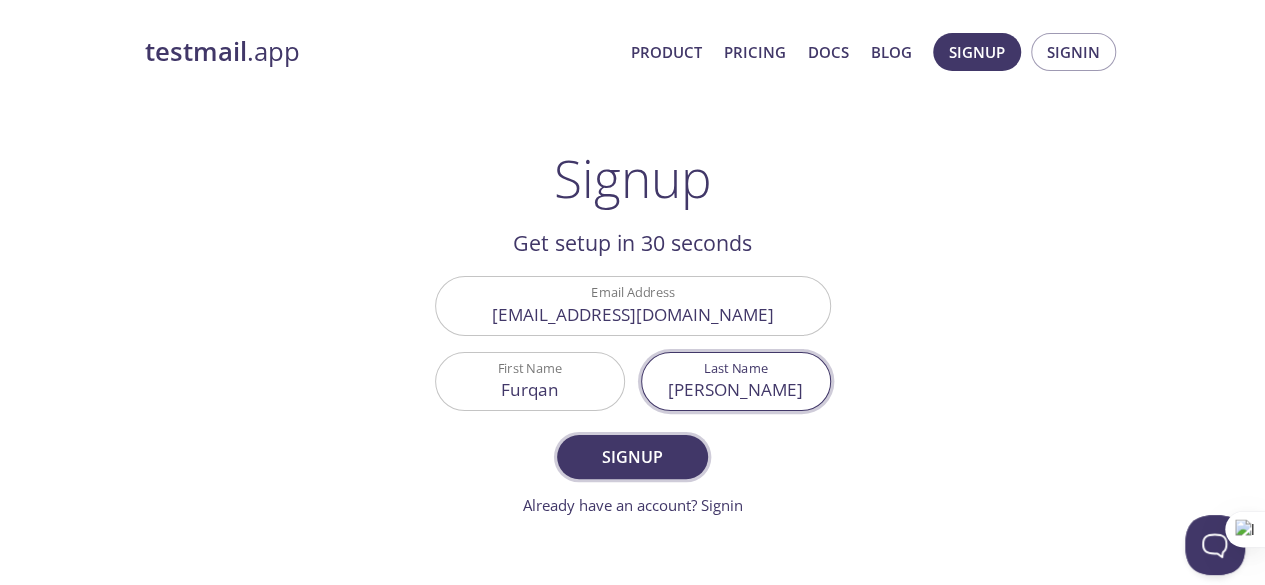 type on "[PERSON_NAME]" 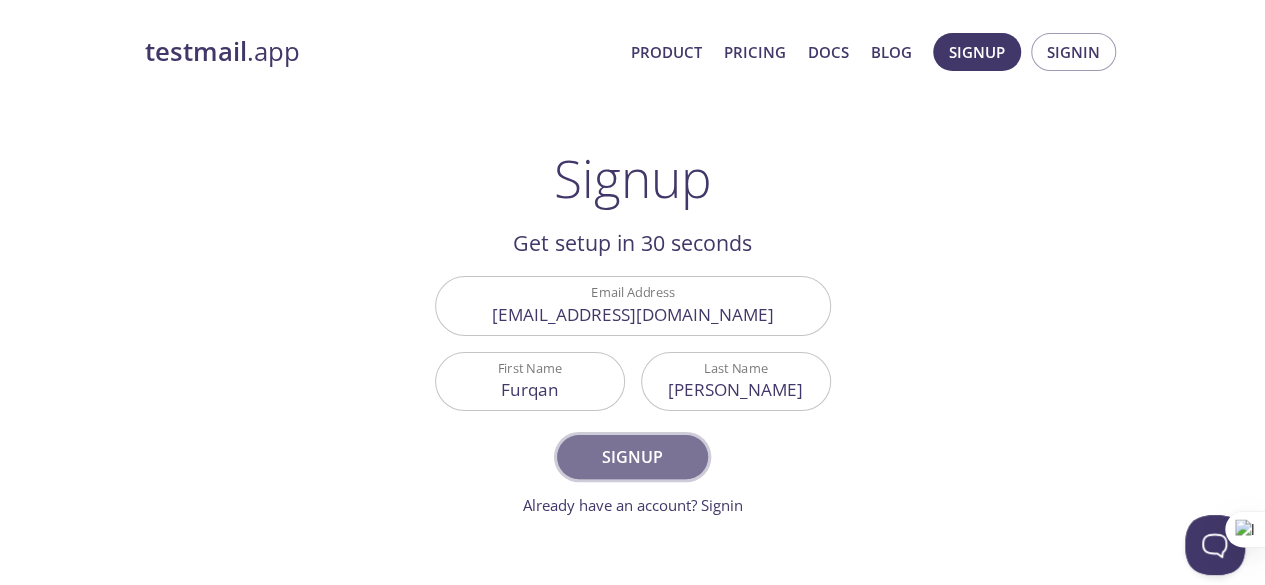 click on "Signup" at bounding box center (632, 457) 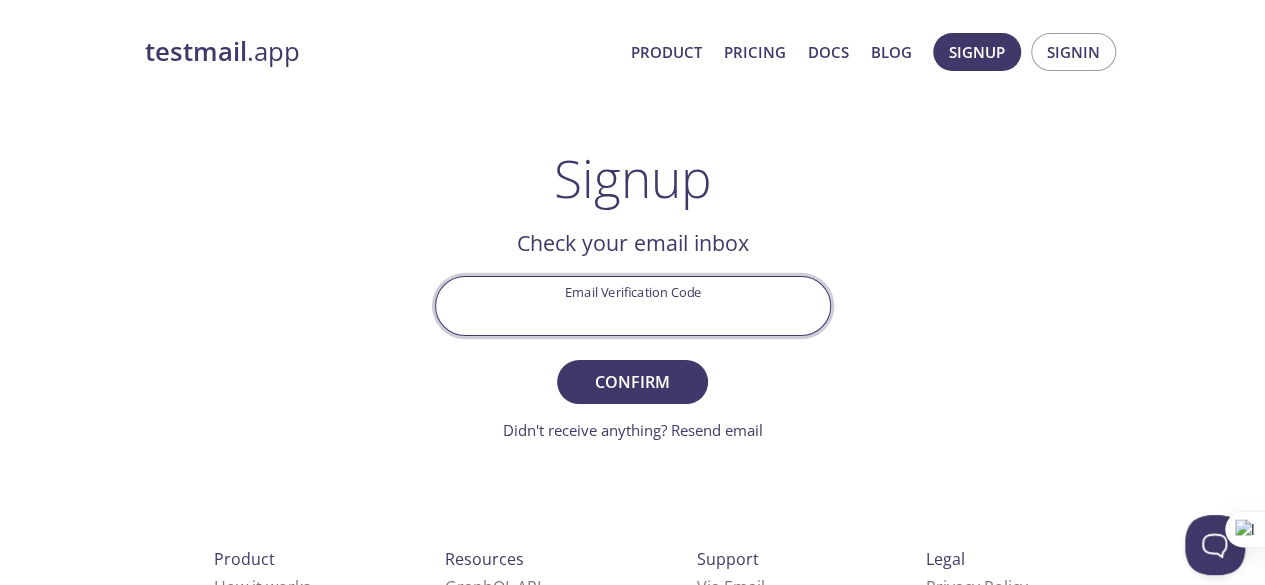 click on "Email Verification Code" at bounding box center [633, 305] 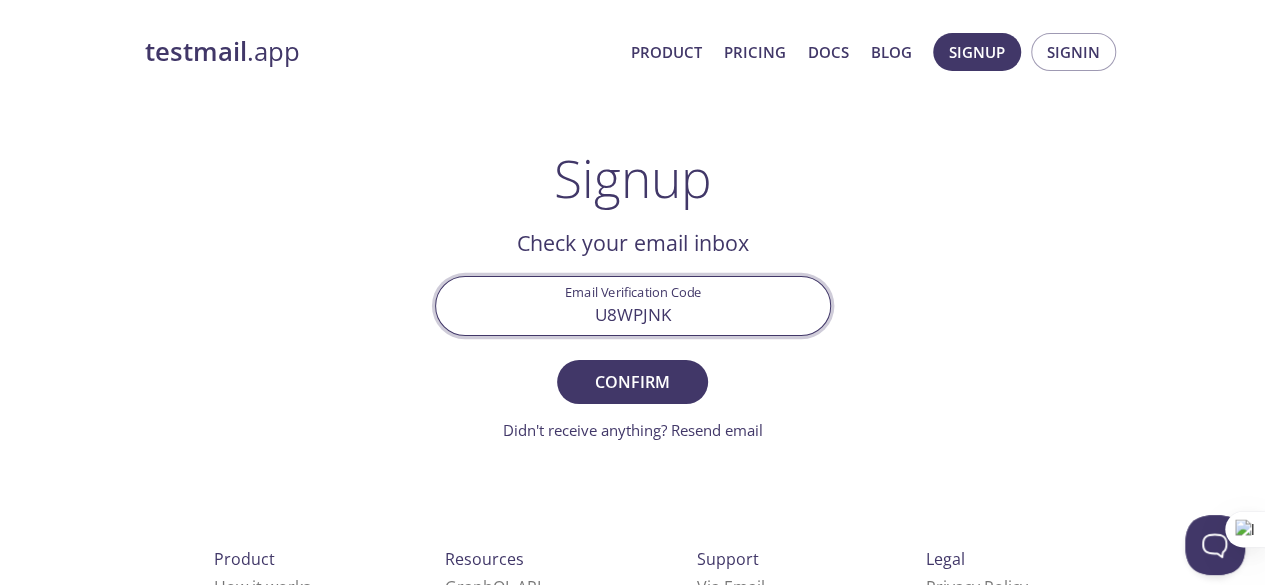 type on "U8WPJNK" 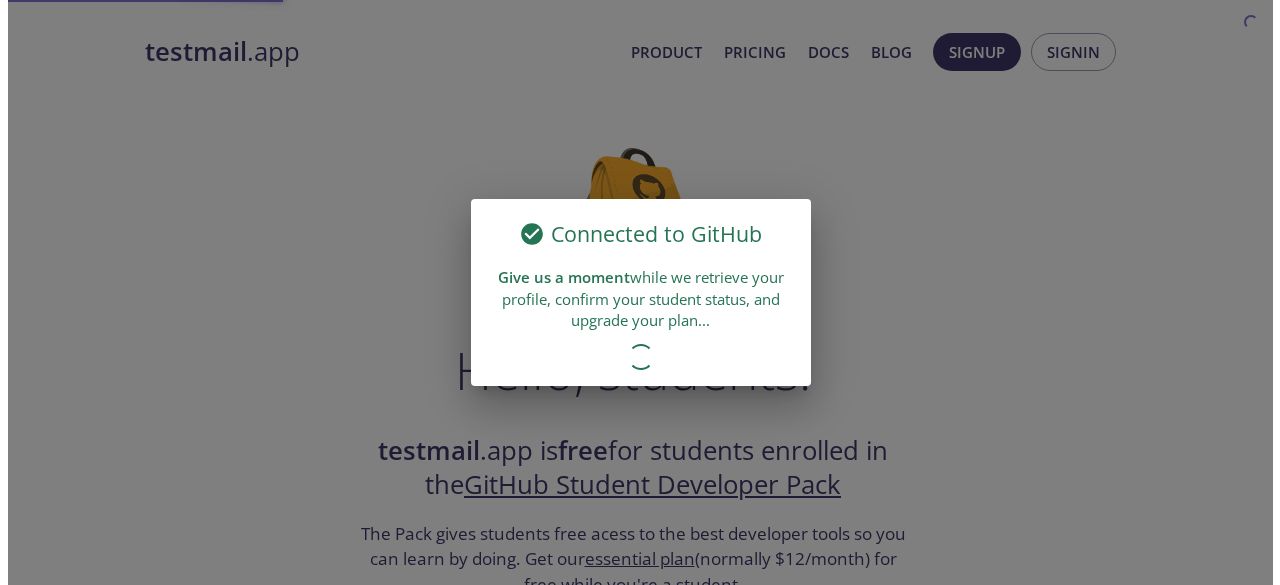 scroll, scrollTop: 0, scrollLeft: 0, axis: both 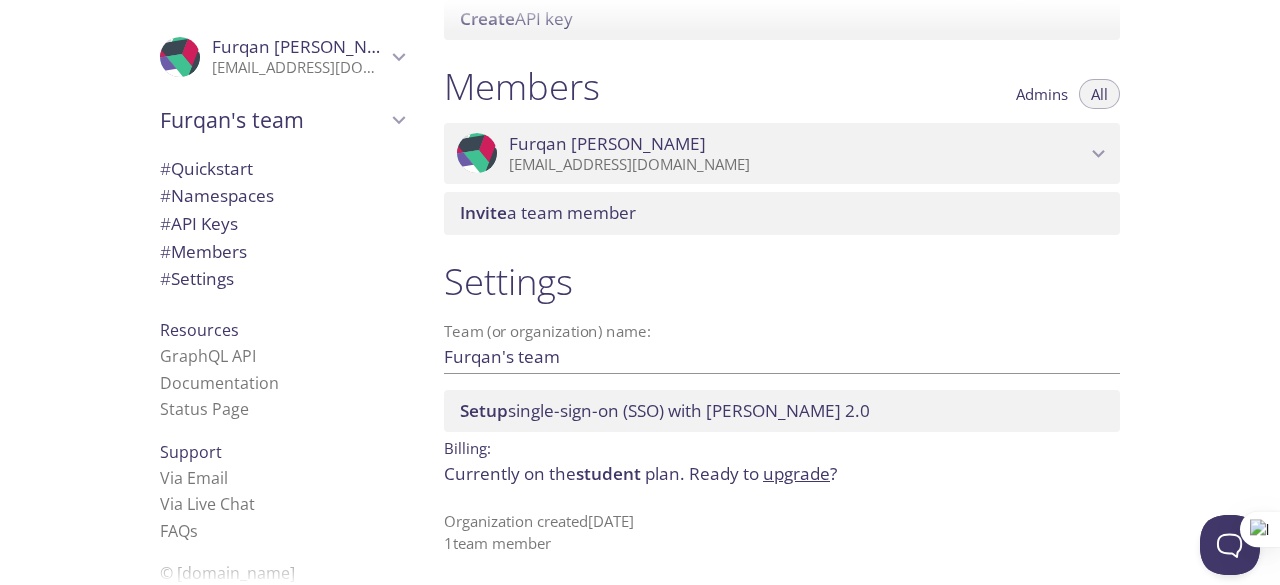 click on "Furqan's team" at bounding box center [273, 120] 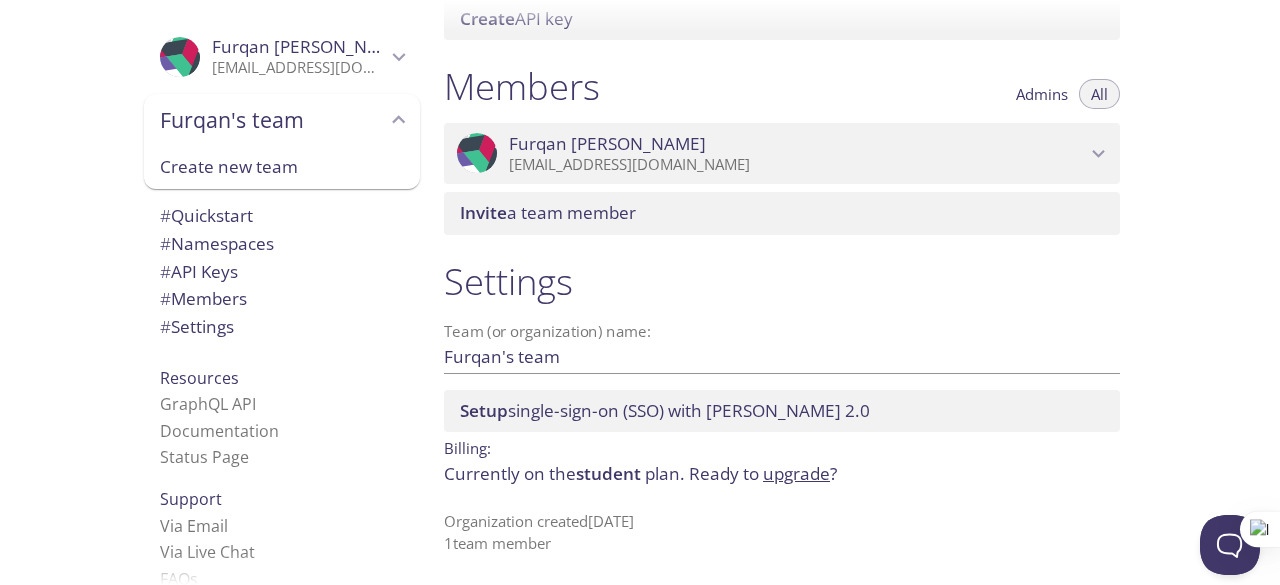click on "Furqan's team" at bounding box center [273, 120] 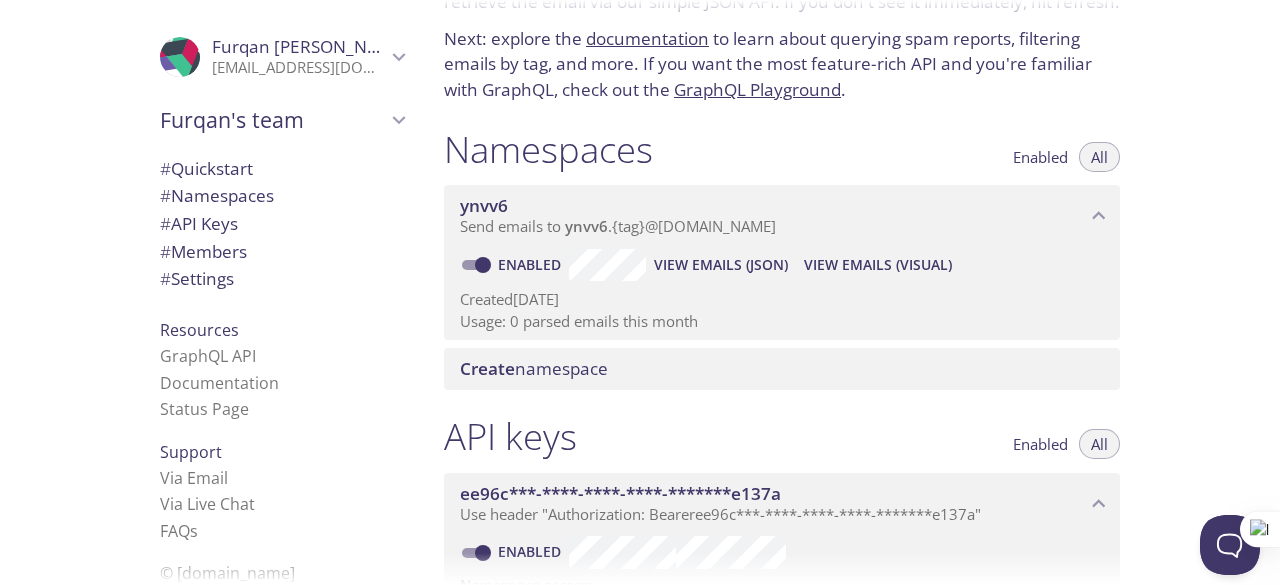 scroll, scrollTop: 133, scrollLeft: 0, axis: vertical 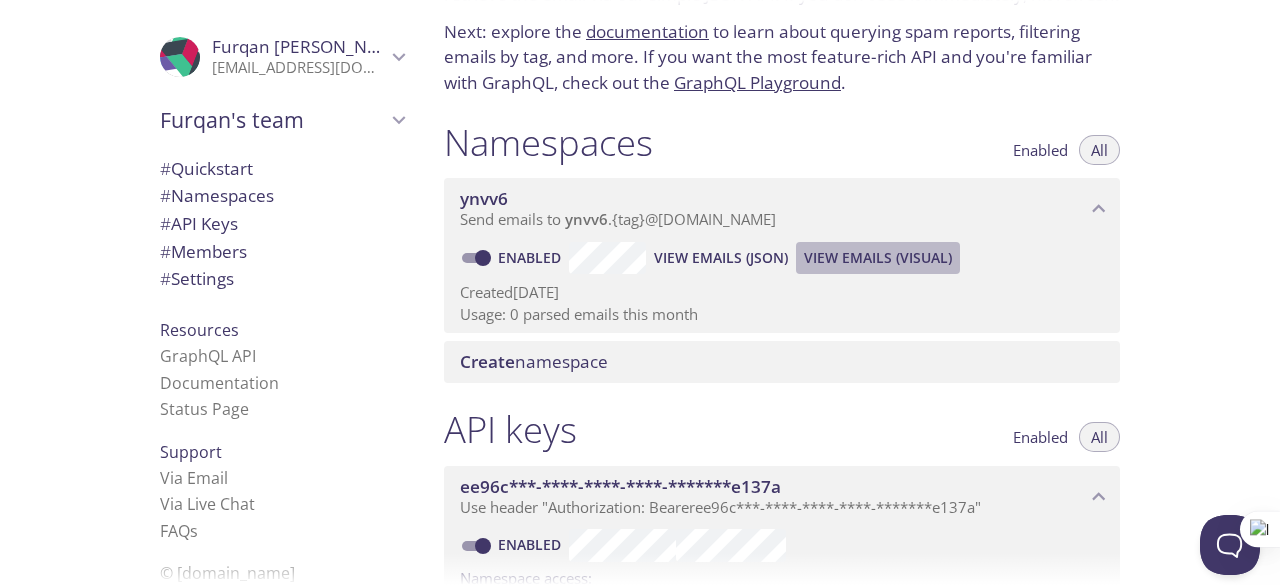 click on "View Emails (Visual)" at bounding box center (878, 258) 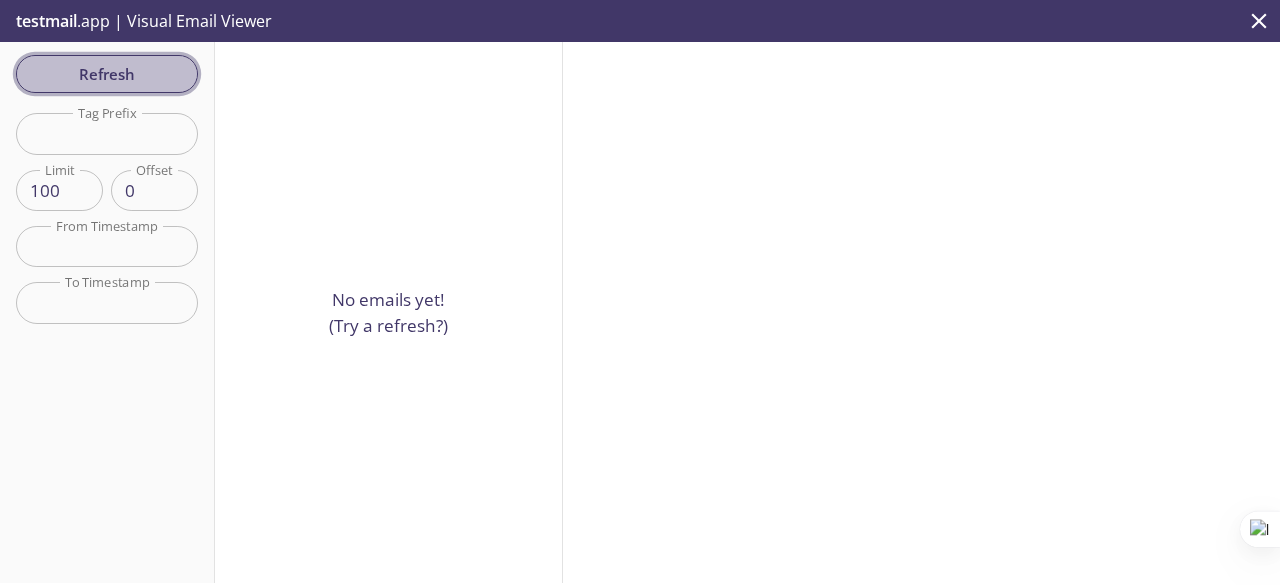 click on "Refresh" at bounding box center [107, 74] 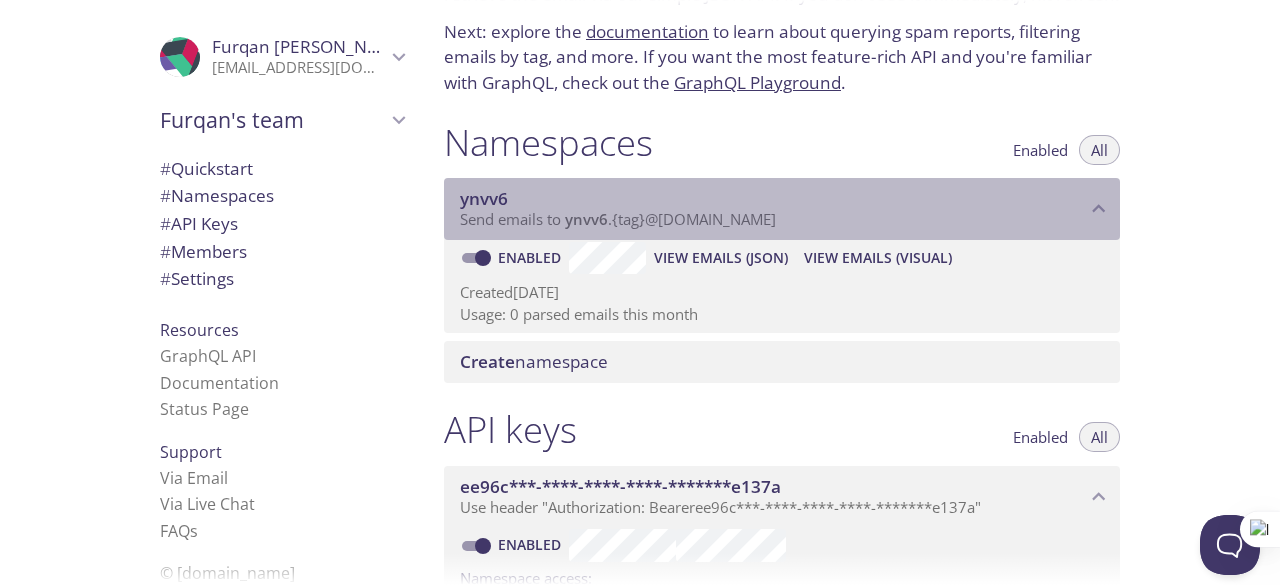 click on "ynvv6" at bounding box center (586, 219) 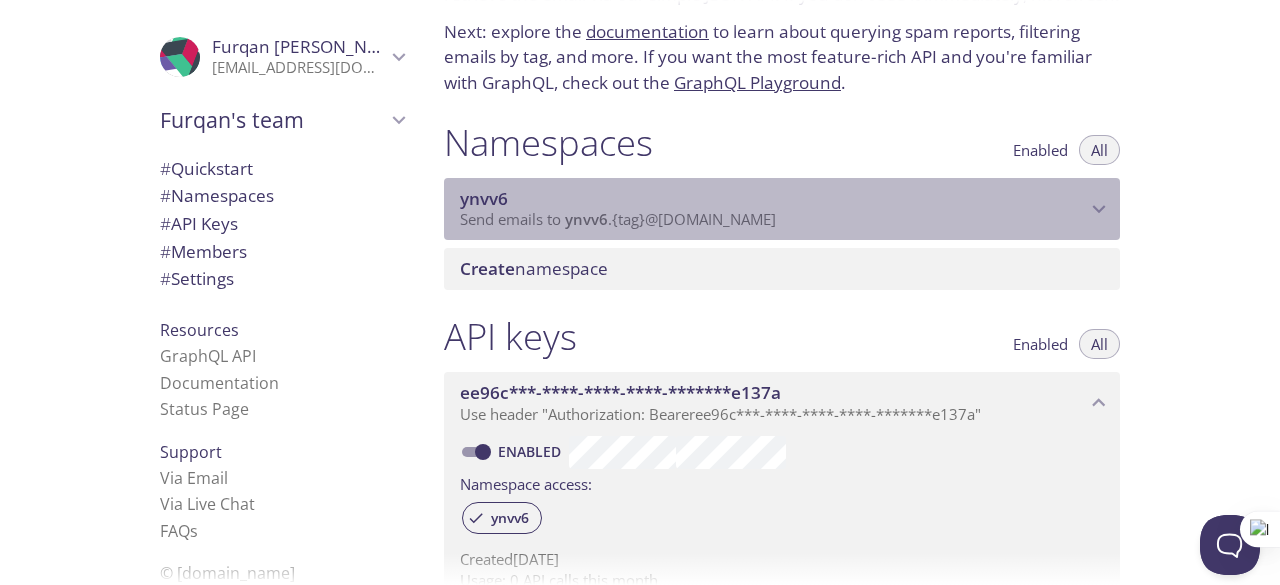 click on "ynvv6" at bounding box center [586, 219] 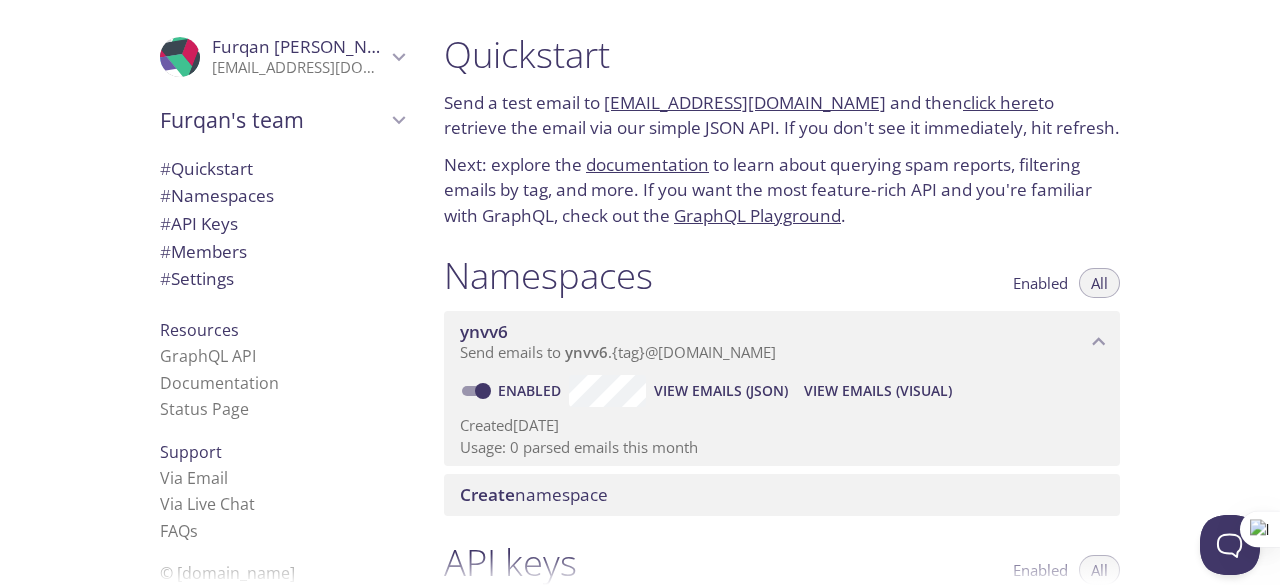 scroll, scrollTop: 0, scrollLeft: 0, axis: both 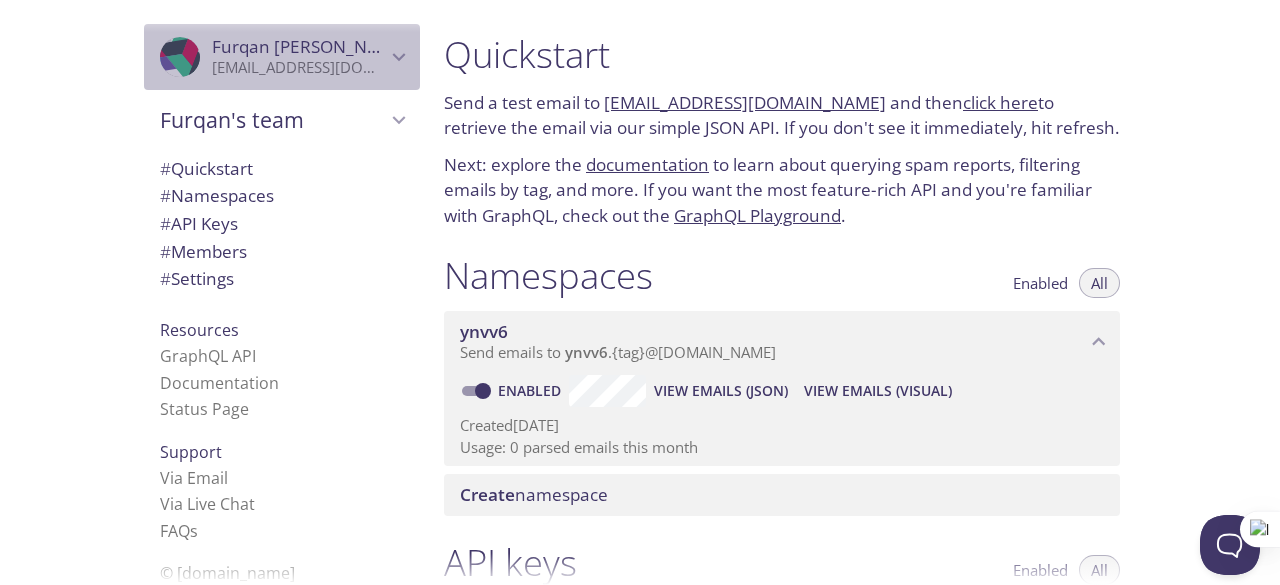 click 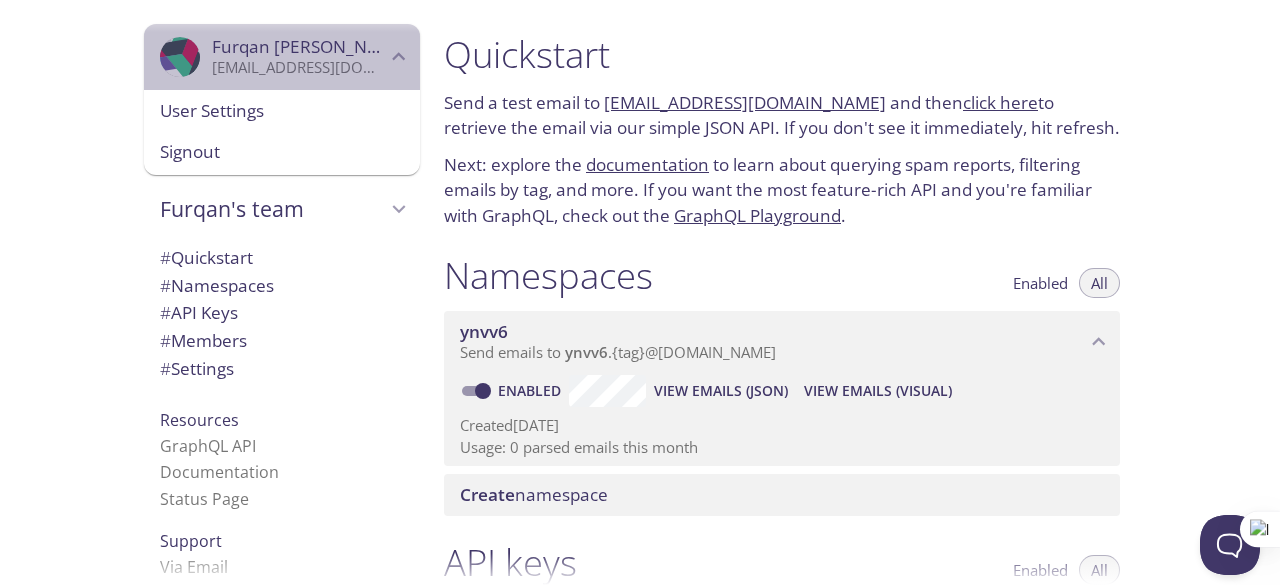 click 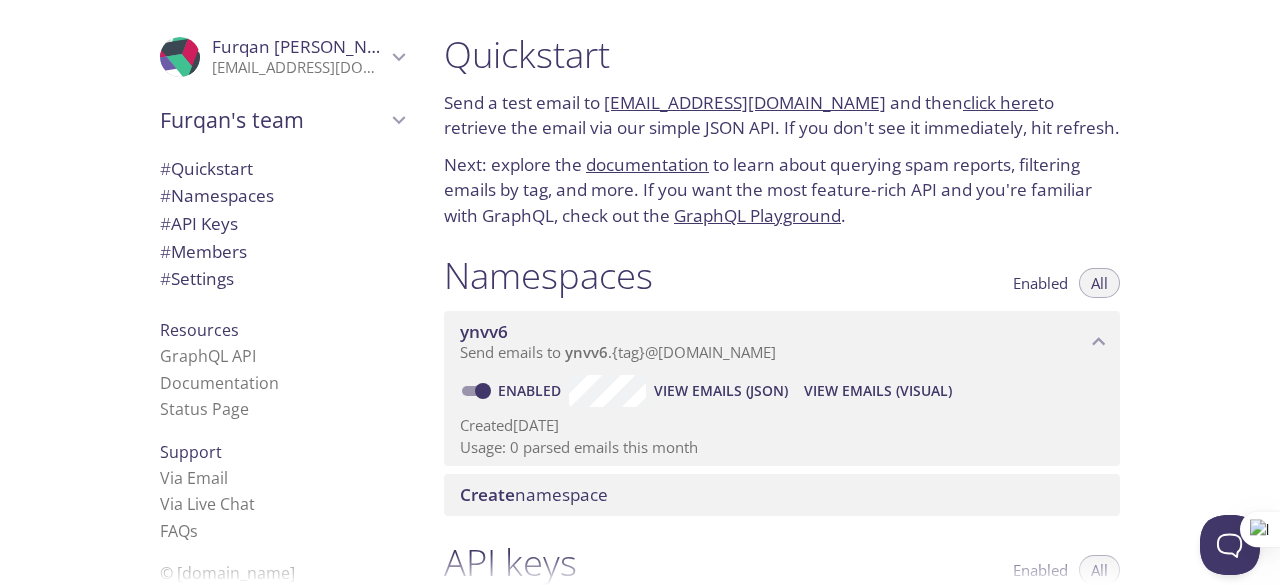 scroll, scrollTop: 9, scrollLeft: 0, axis: vertical 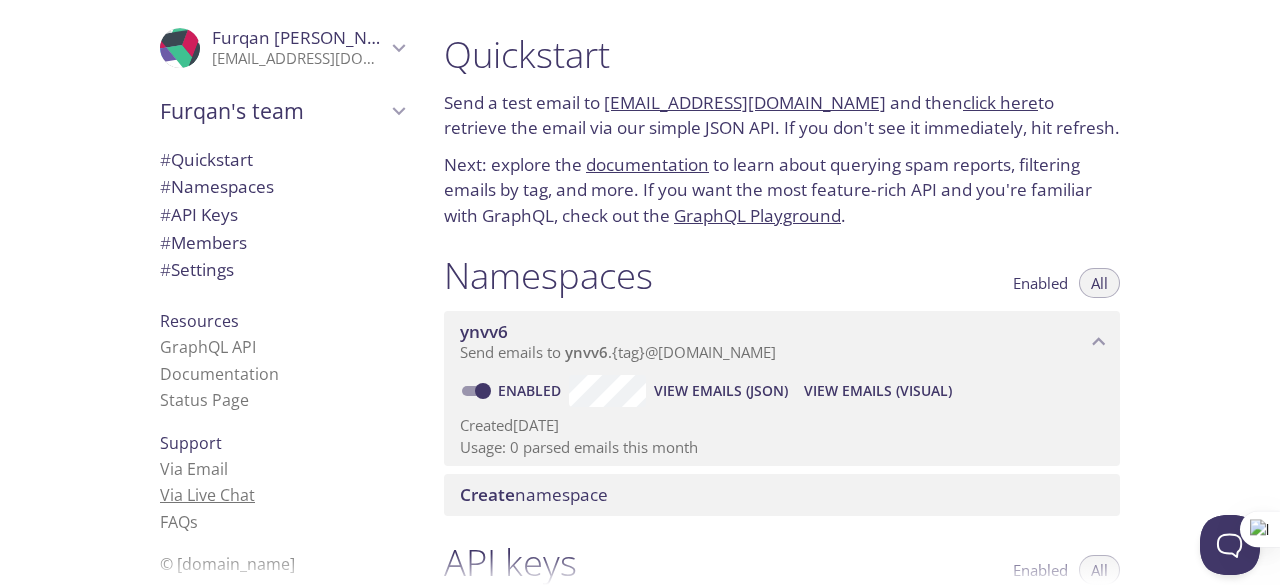 click on "Via Live Chat" at bounding box center (207, 495) 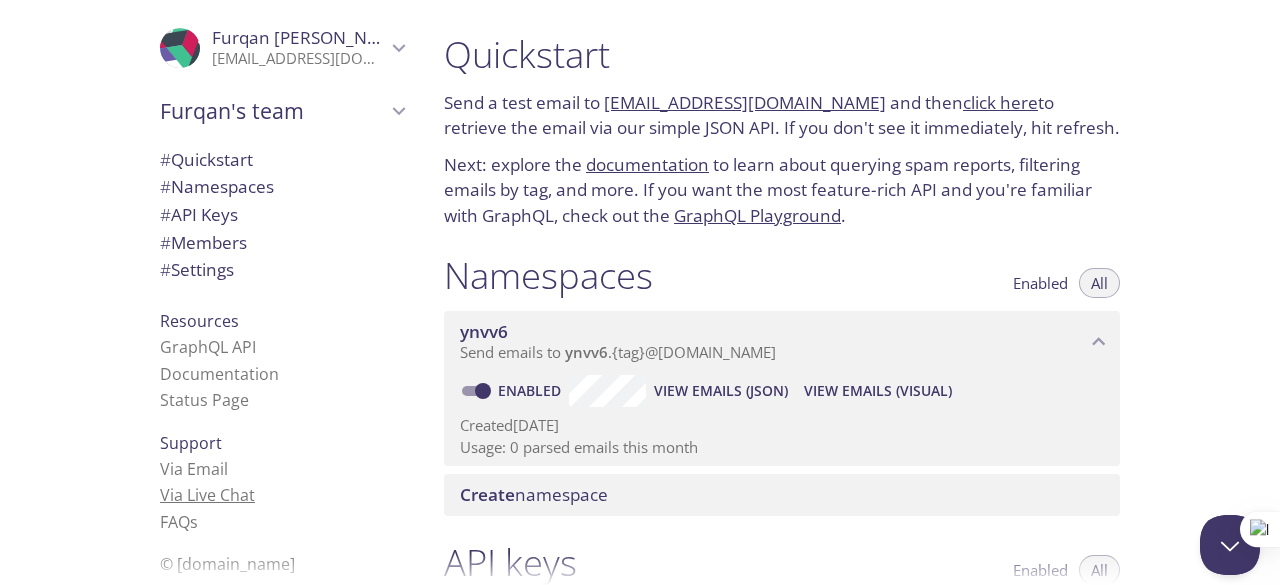 scroll, scrollTop: 0, scrollLeft: 0, axis: both 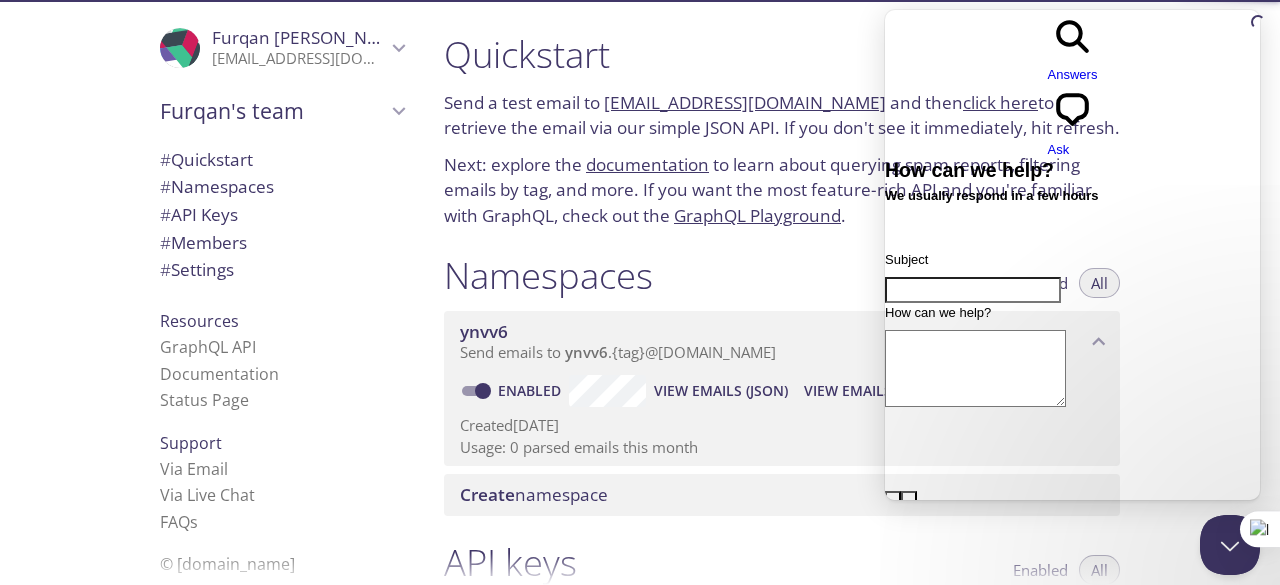 click on "Namespaces Enabled All" at bounding box center [782, 278] 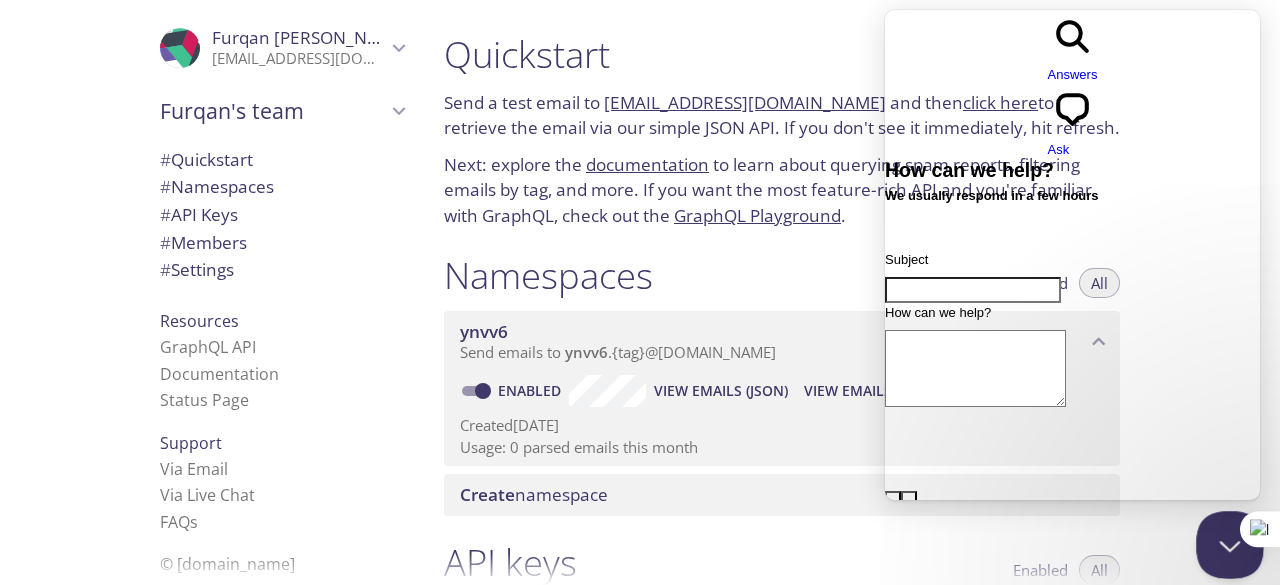 click at bounding box center [1226, 541] 